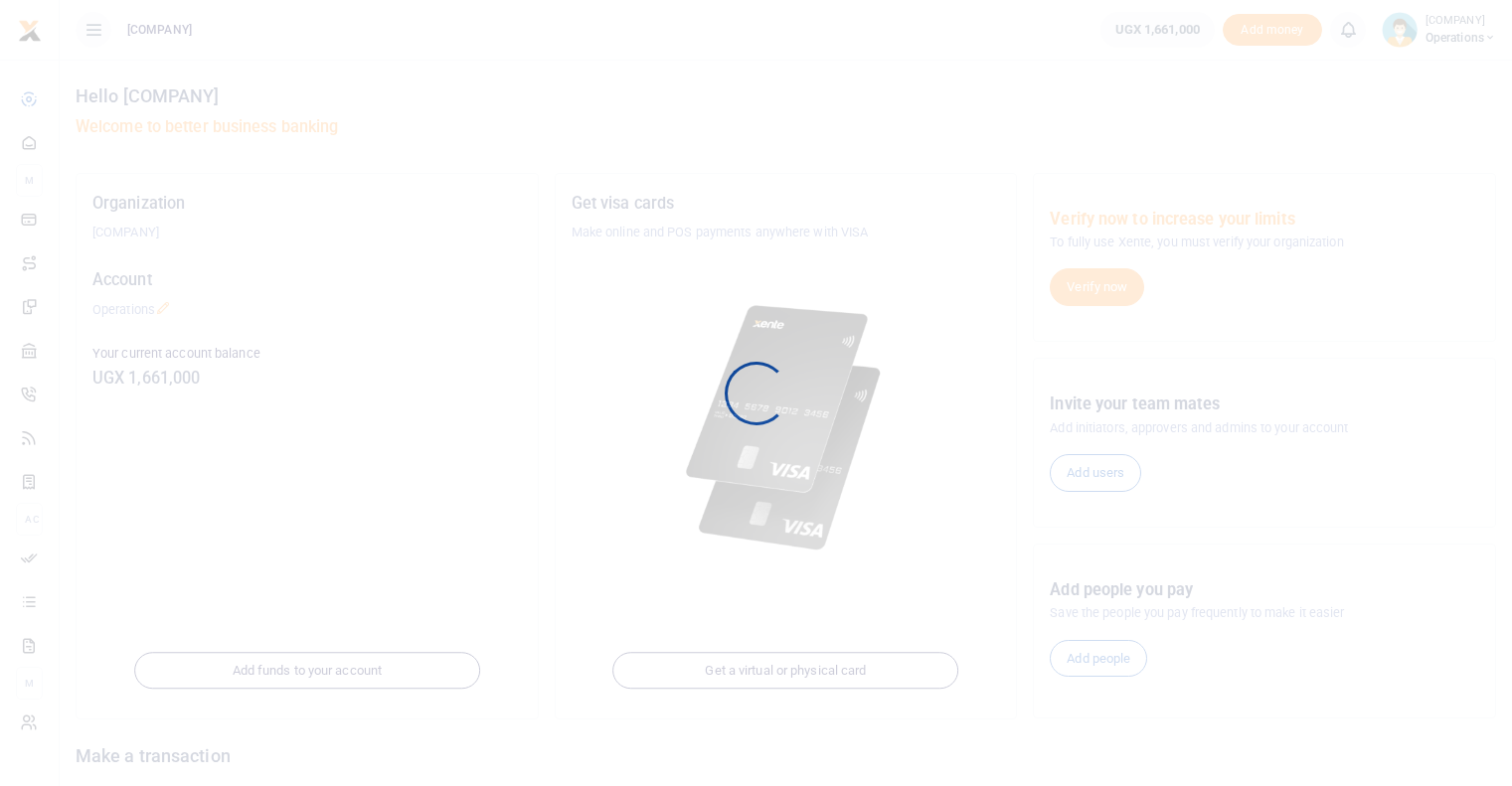 scroll, scrollTop: 0, scrollLeft: 0, axis: both 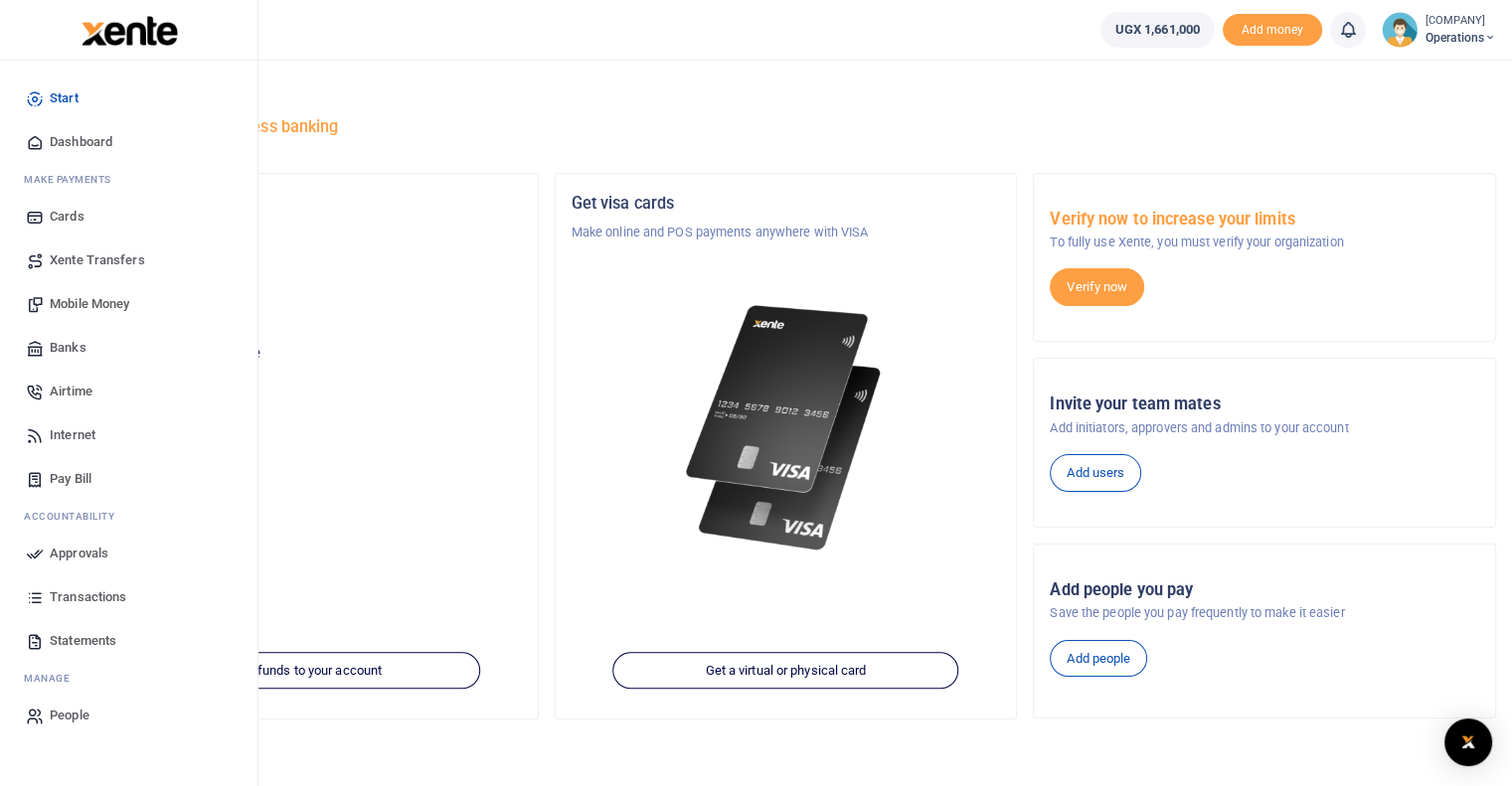 click on "Internet" at bounding box center (73, 435) 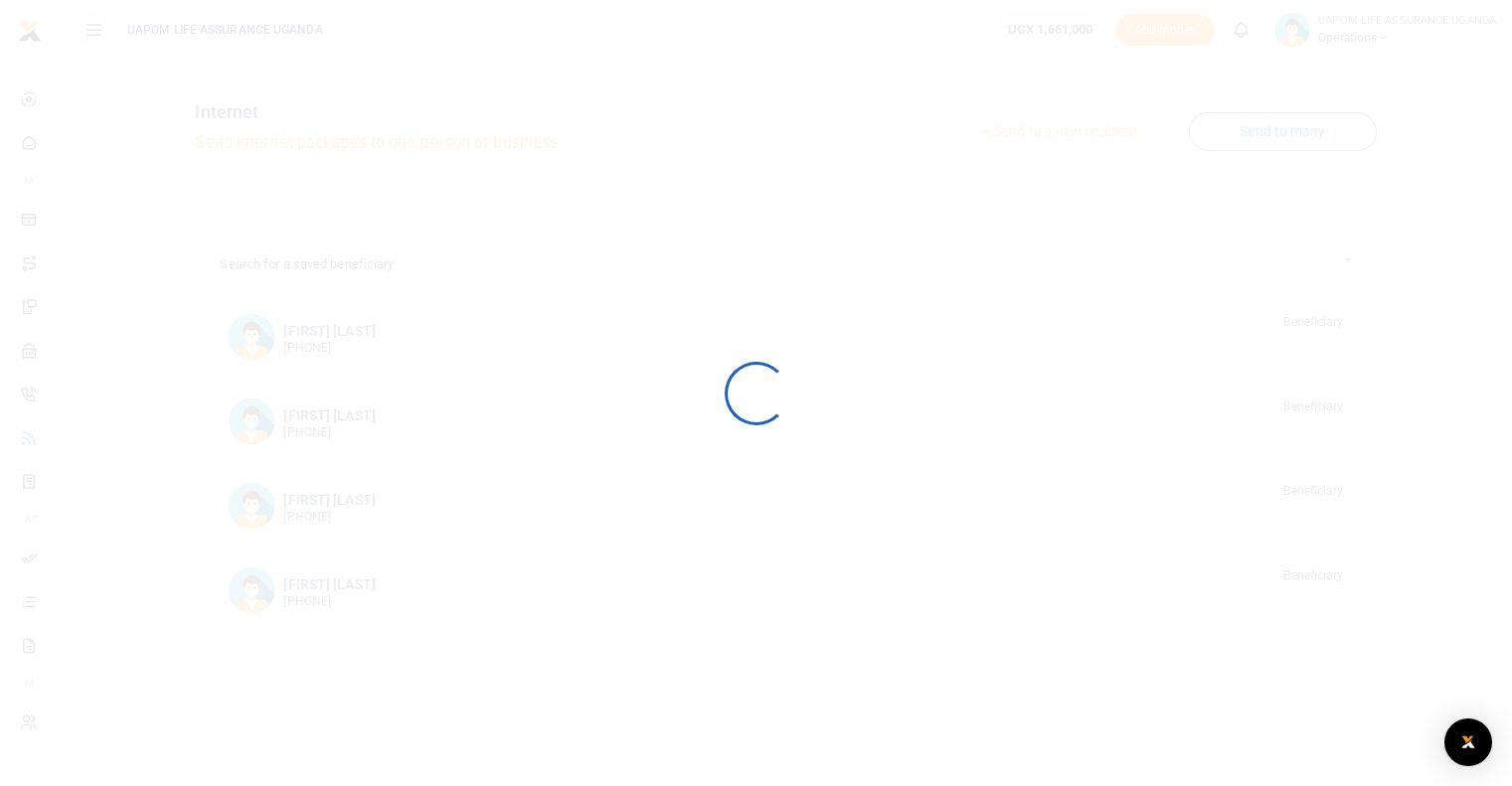 scroll, scrollTop: 0, scrollLeft: 0, axis: both 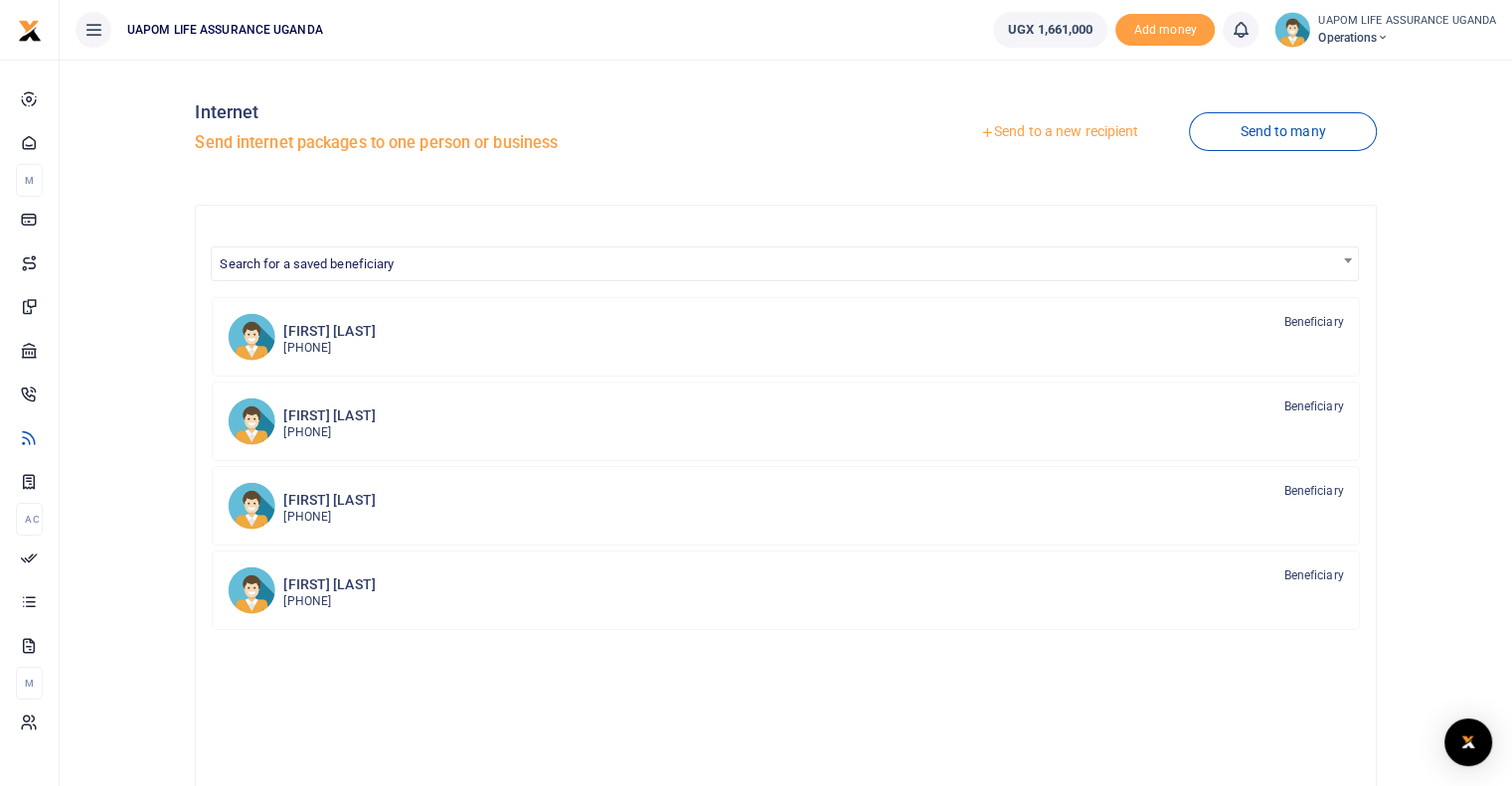 click on "Send to a new recipient" at bounding box center (1059, 132) 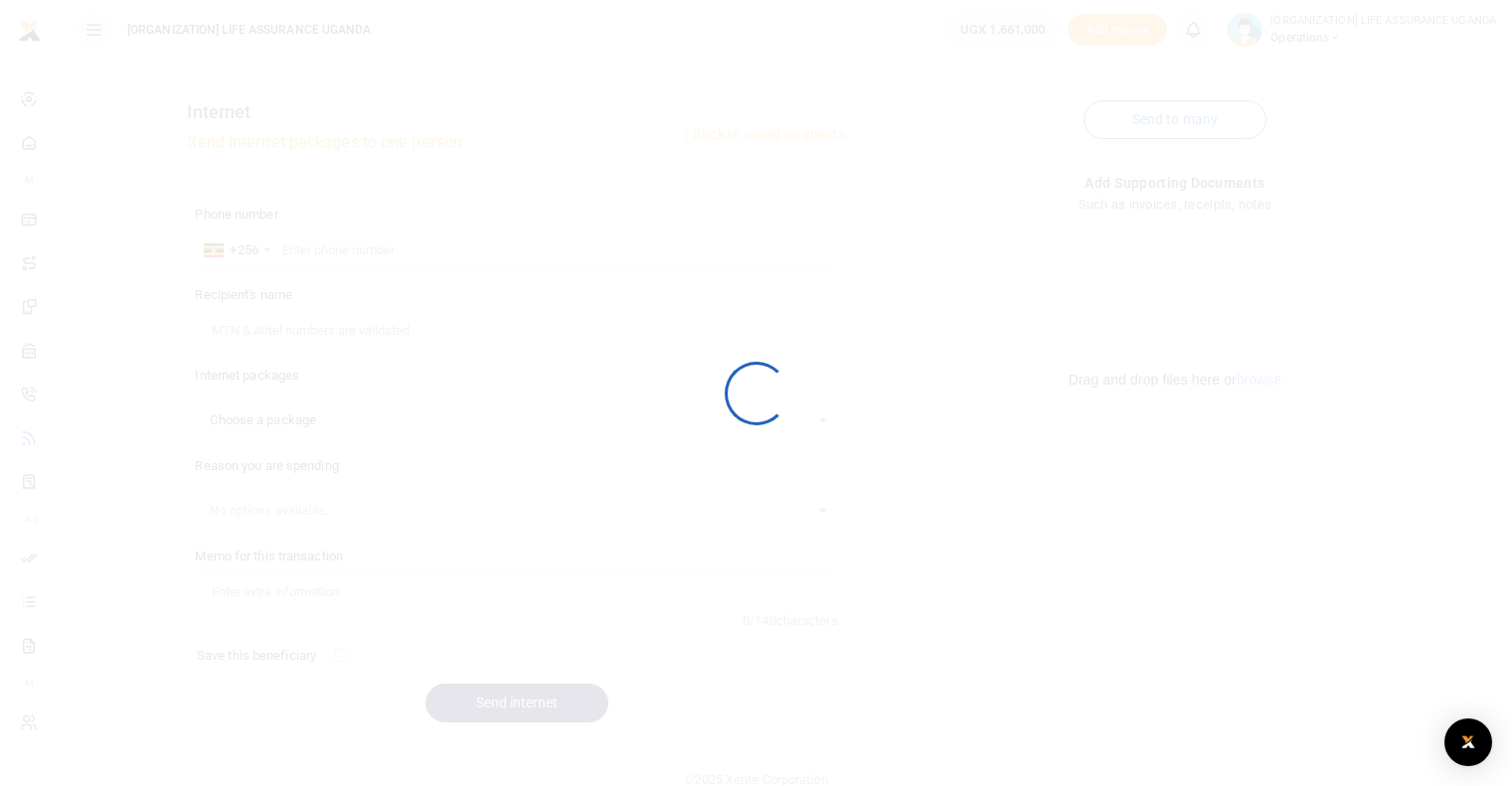 scroll, scrollTop: 0, scrollLeft: 0, axis: both 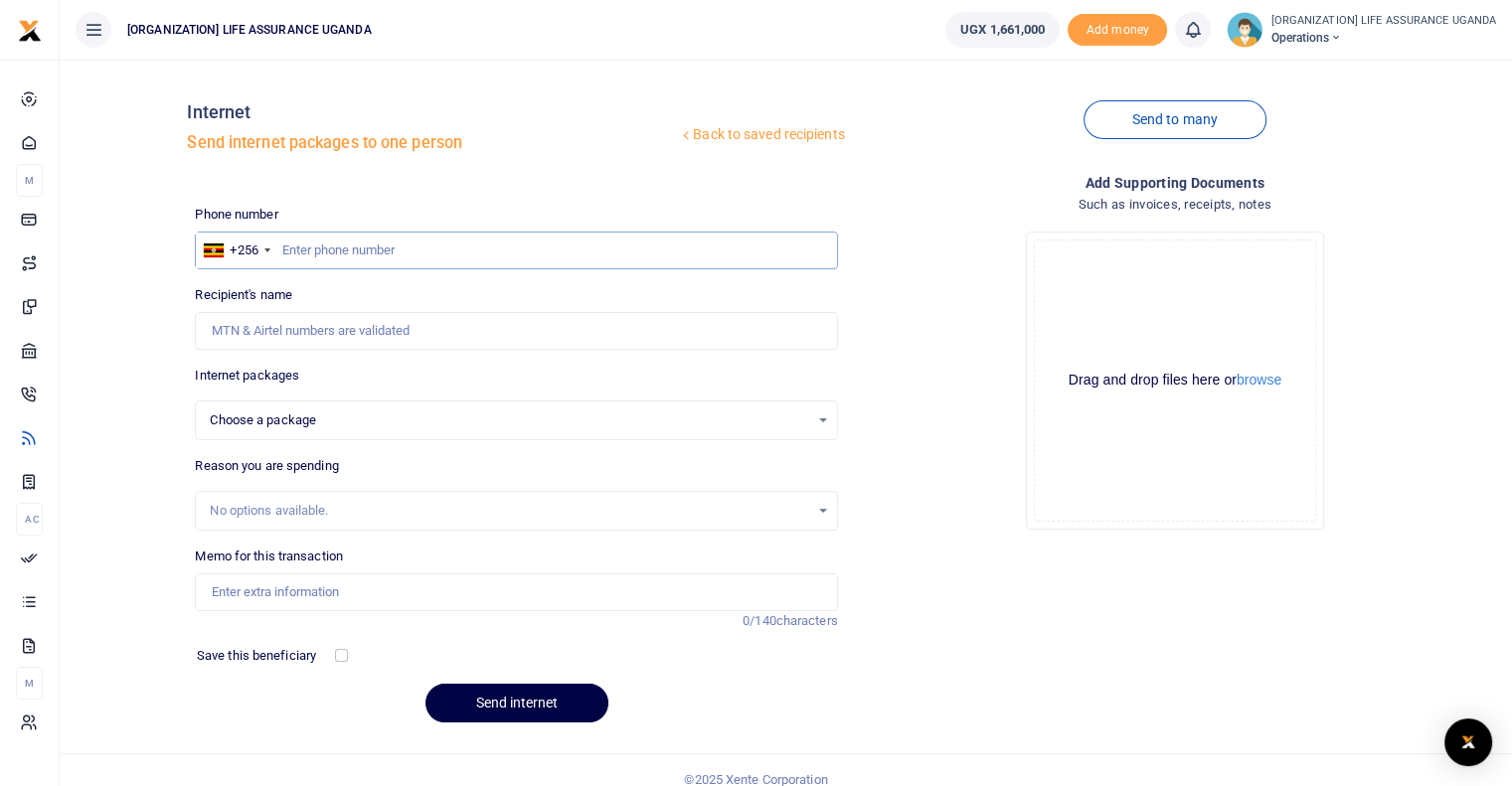 click at bounding box center [516, 250] 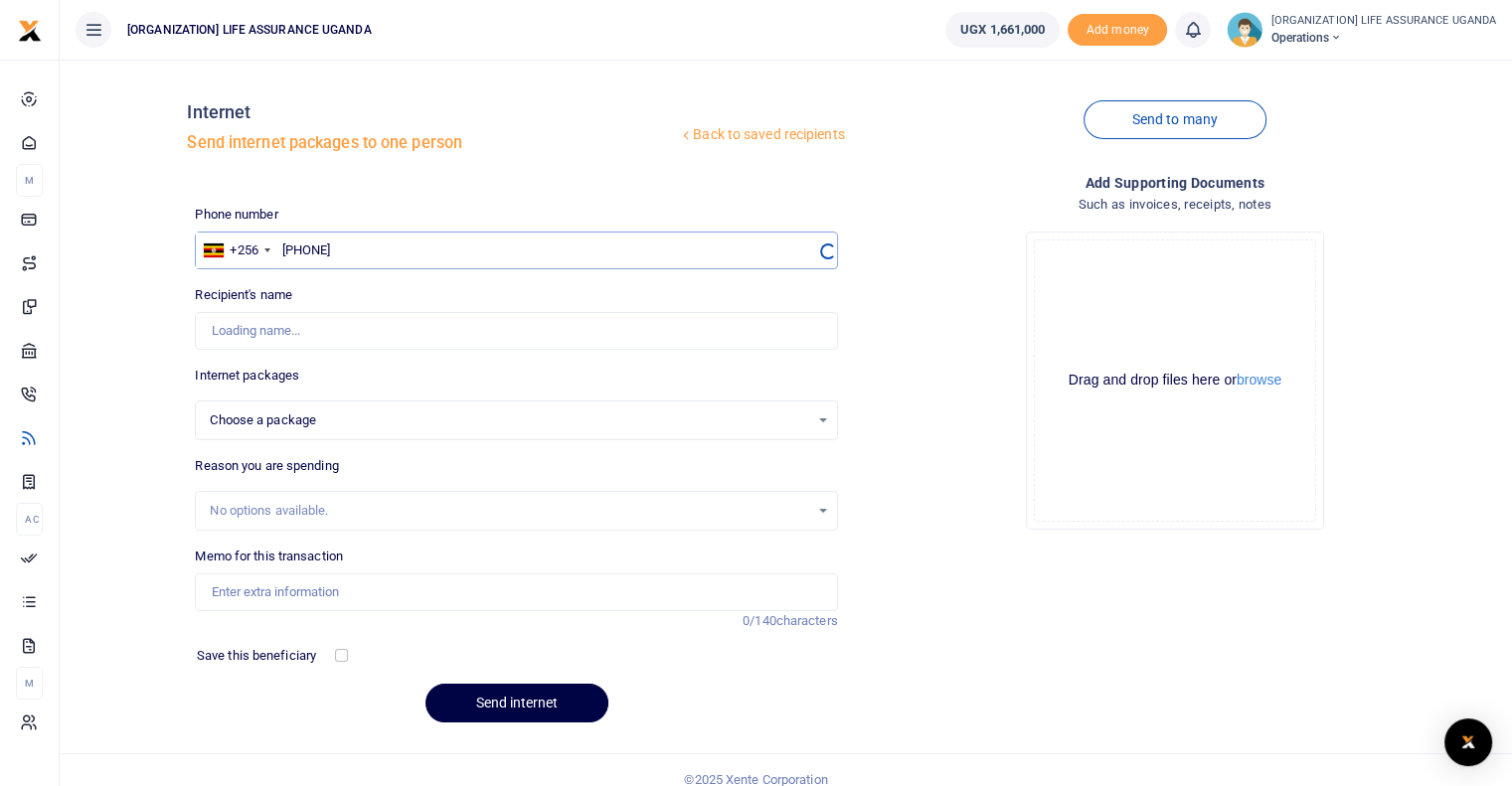 select 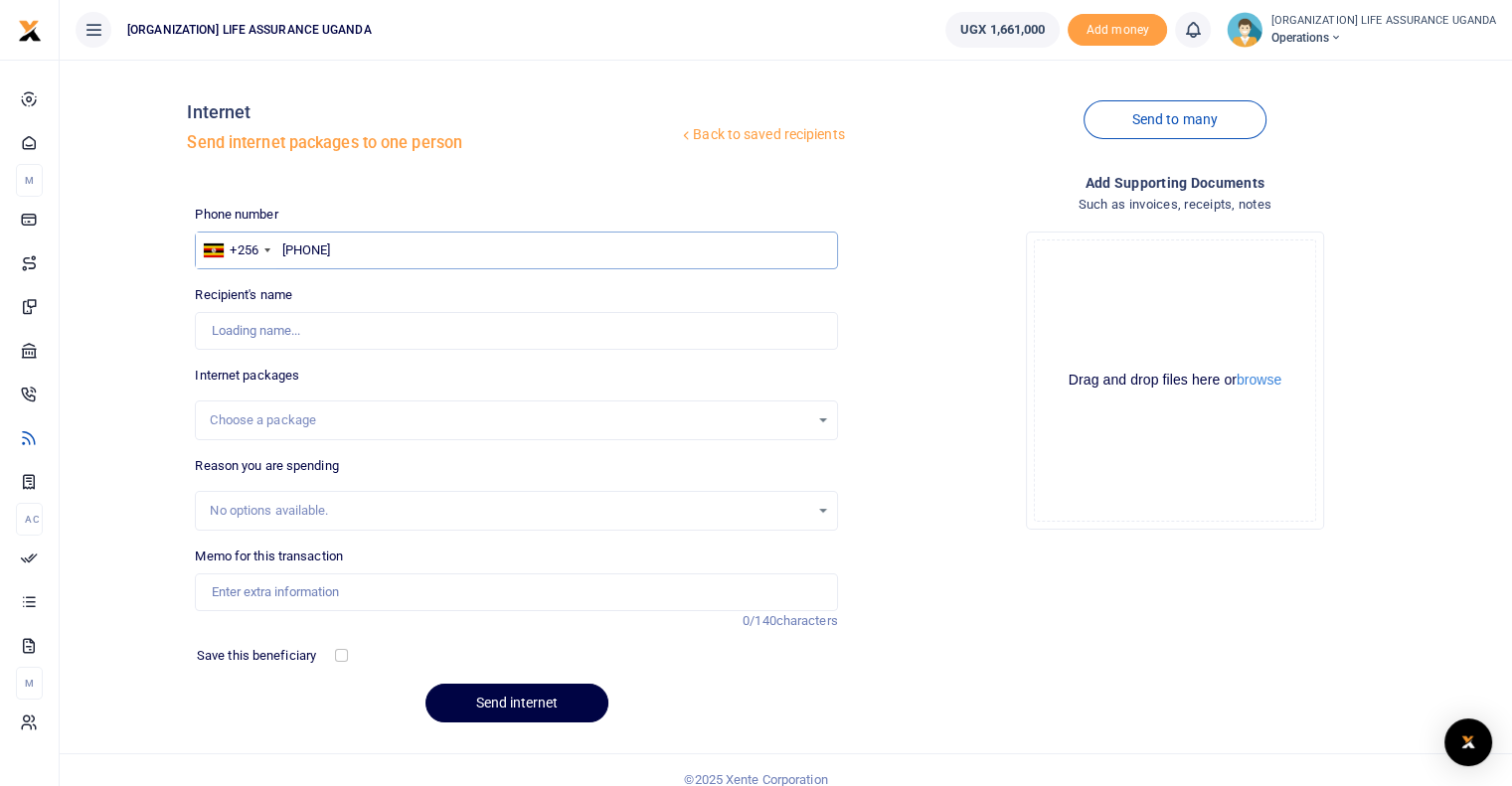 type on "708319812" 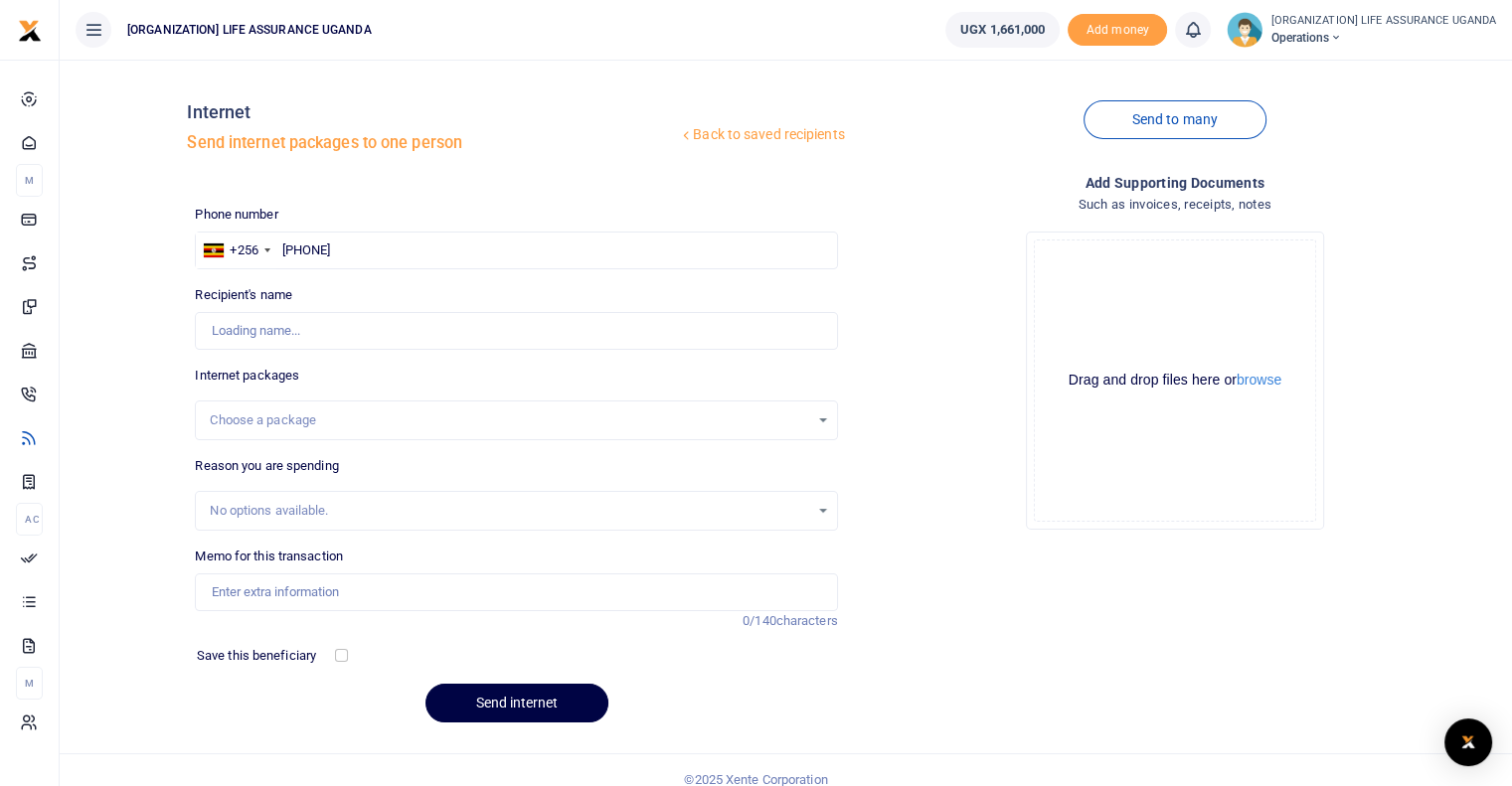 click on "Choose a package" at bounding box center [509, 420] 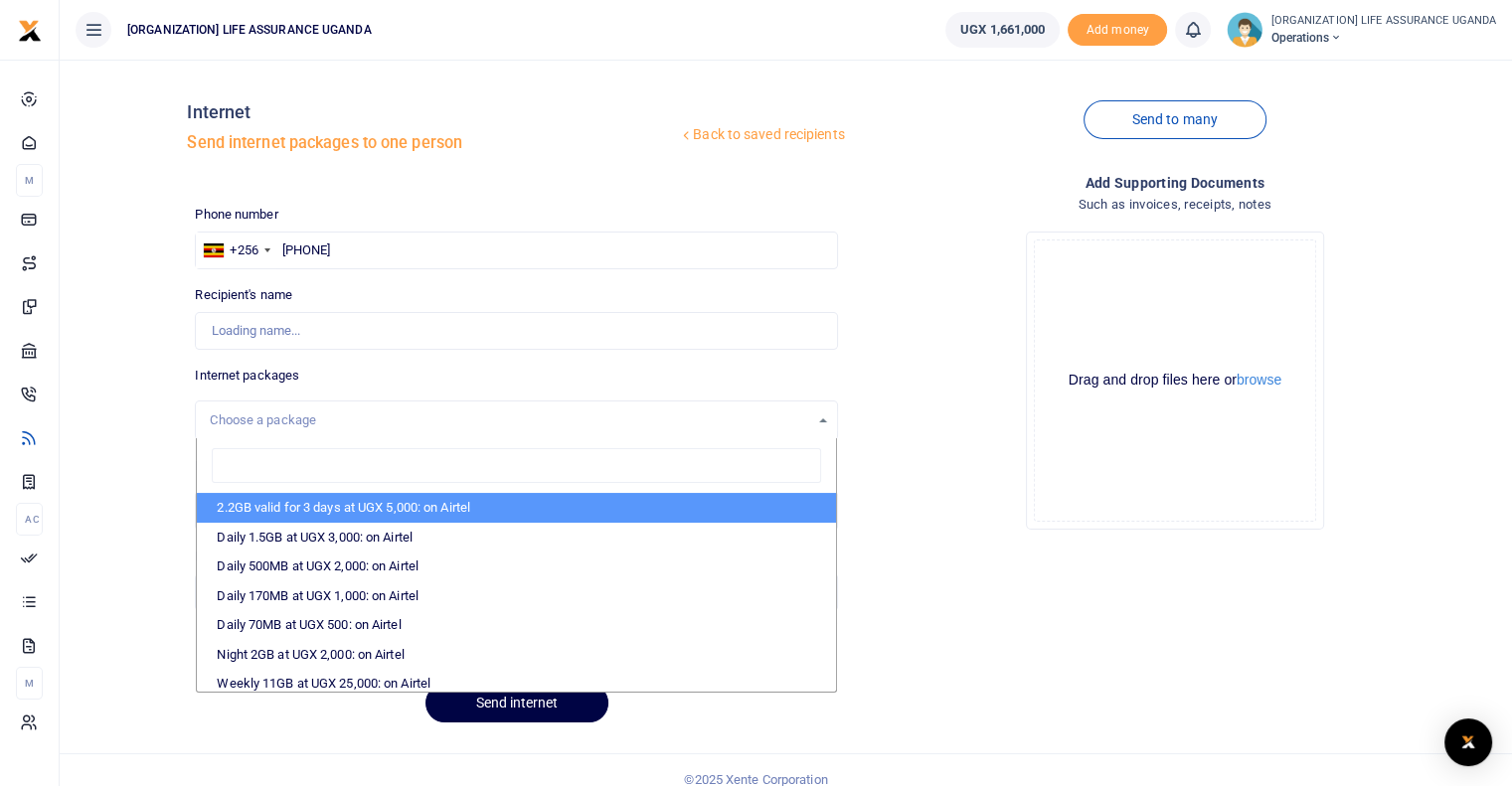 type on "Violah Amutuheire" 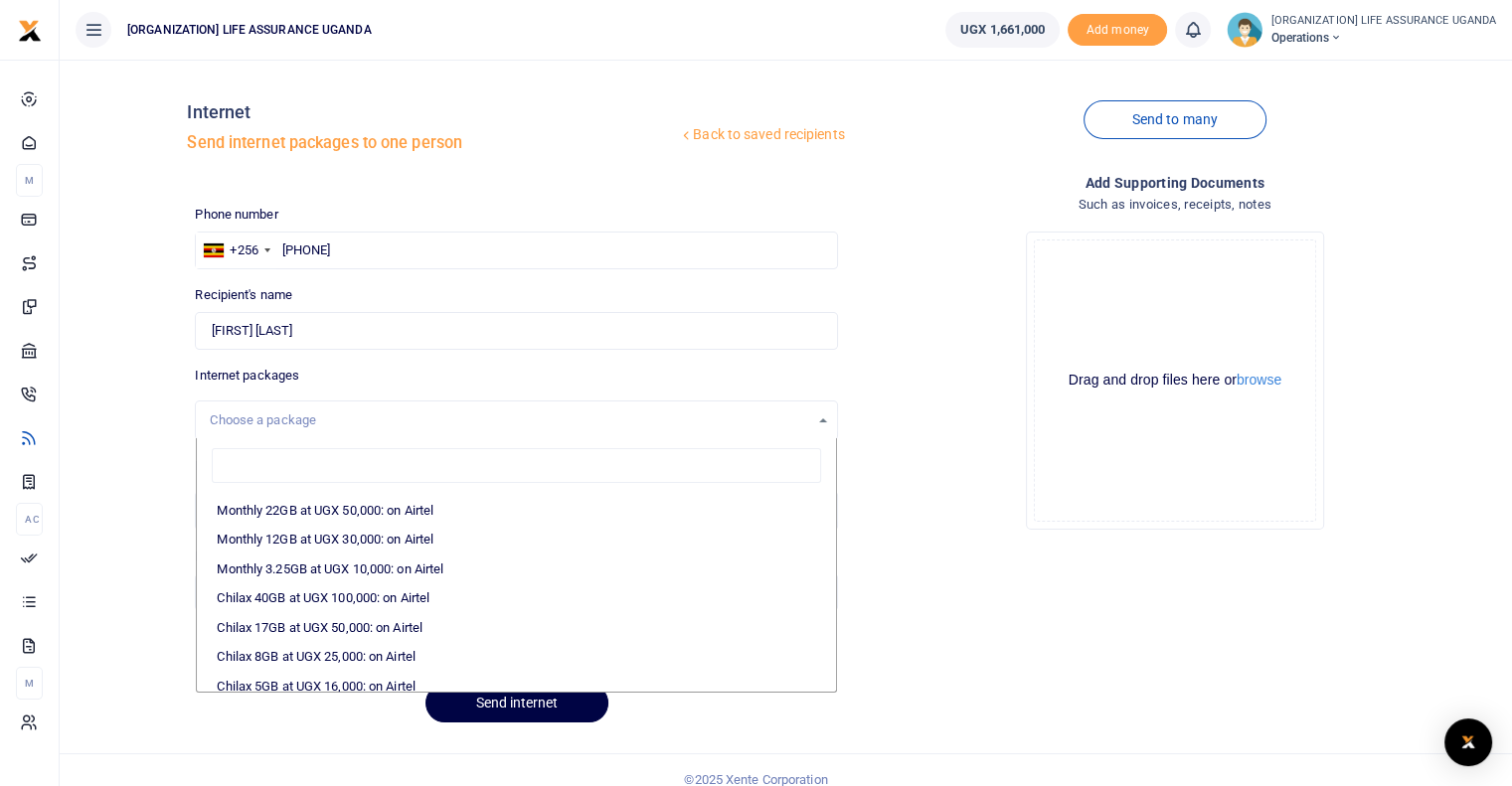 scroll, scrollTop: 434, scrollLeft: 0, axis: vertical 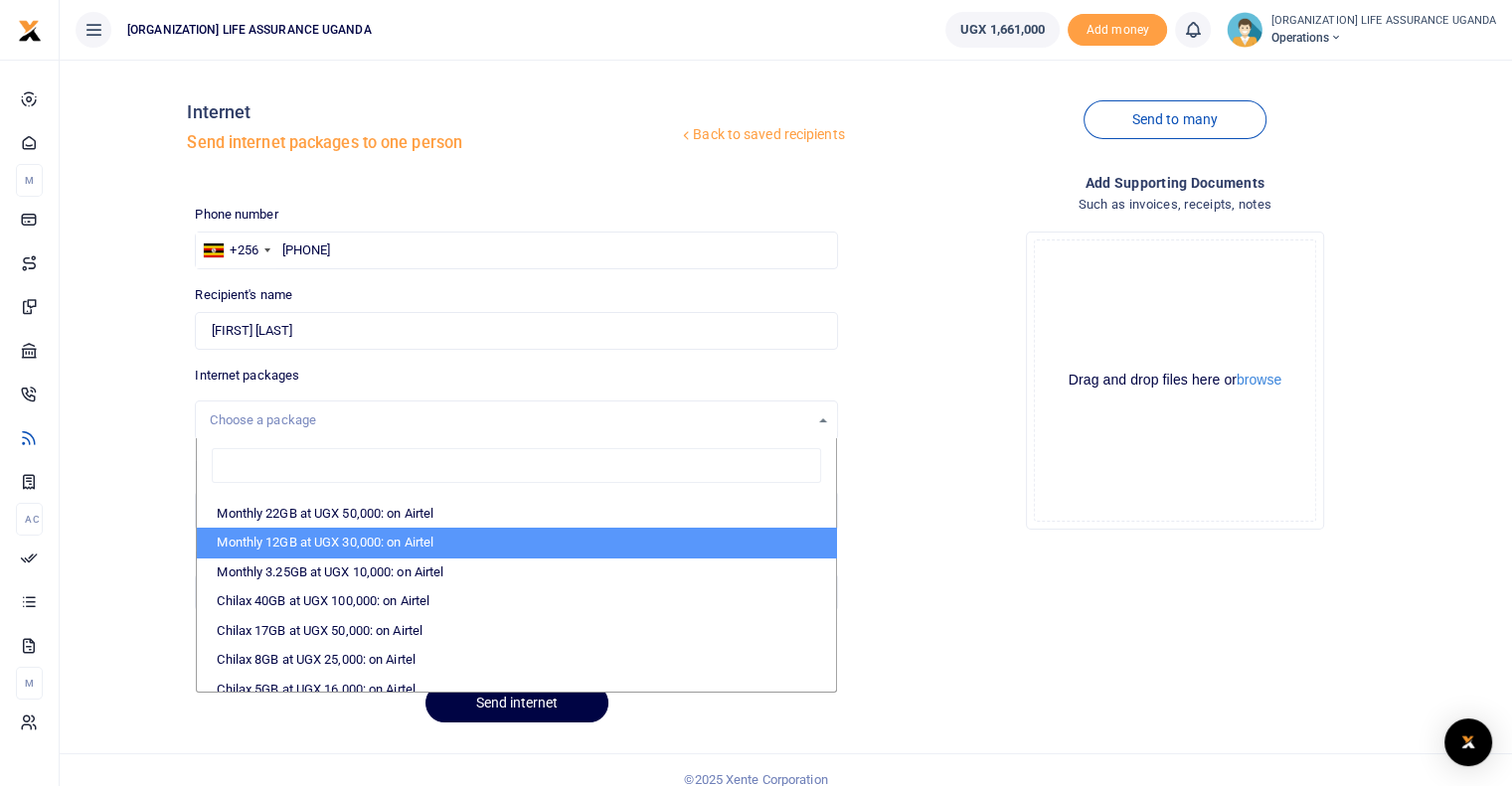 click on "Monthly 12GB at UGX  30,000: on Airtel" at bounding box center [516, 543] 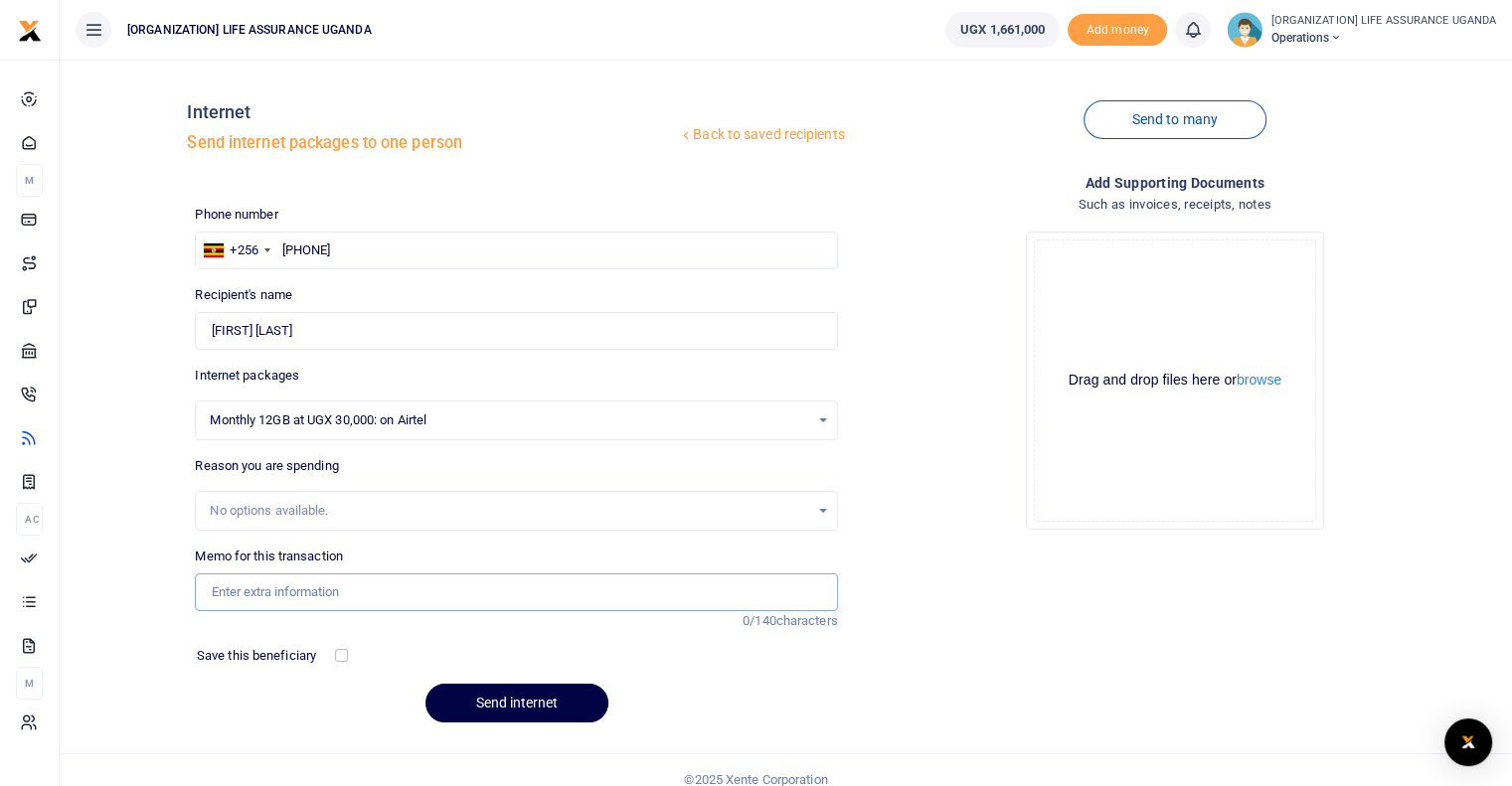 click on "Memo for this transaction" at bounding box center [516, 592] 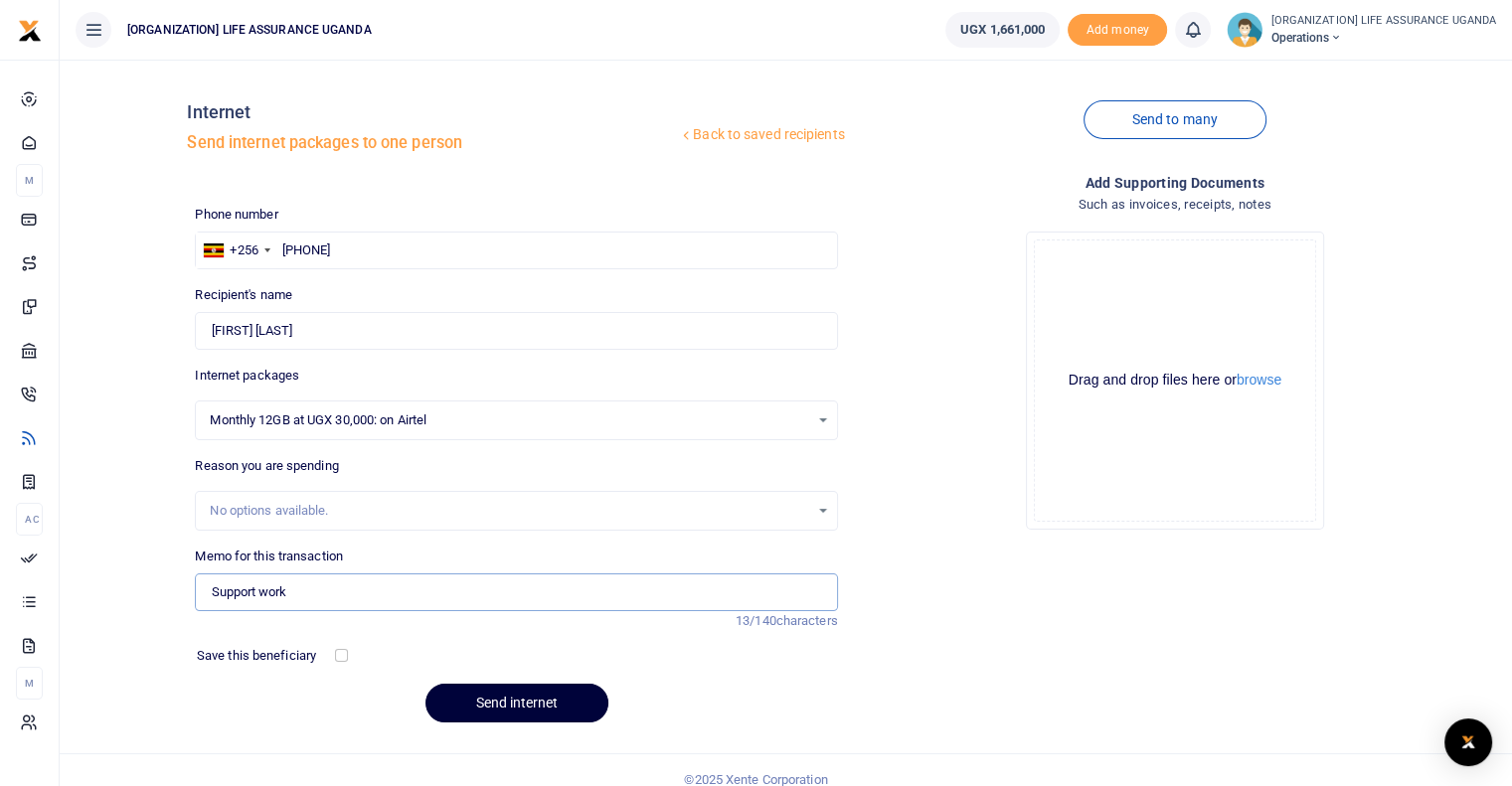 type on "Support work" 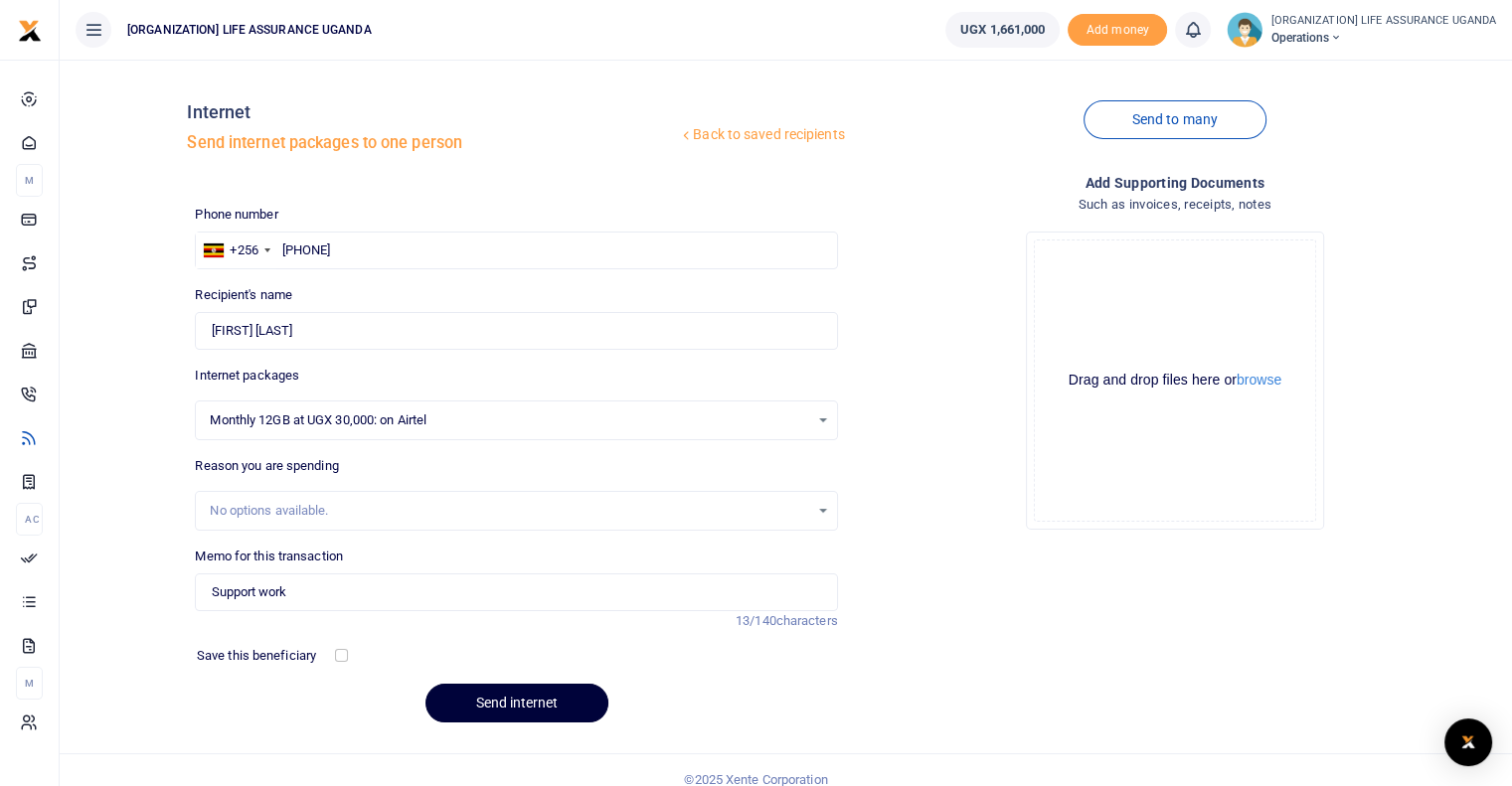 click on "Send internet" at bounding box center [517, 703] 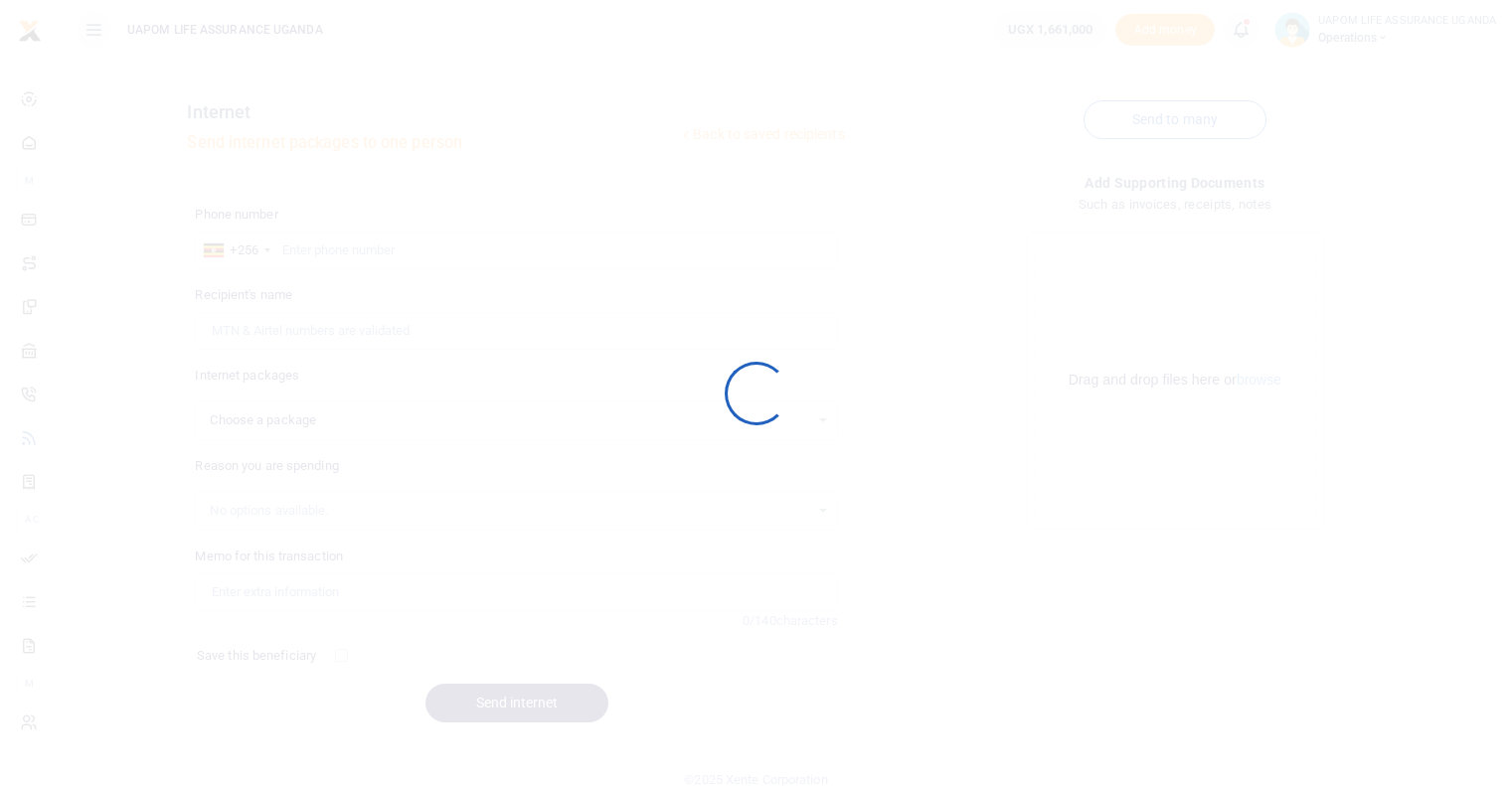 scroll, scrollTop: 0, scrollLeft: 0, axis: both 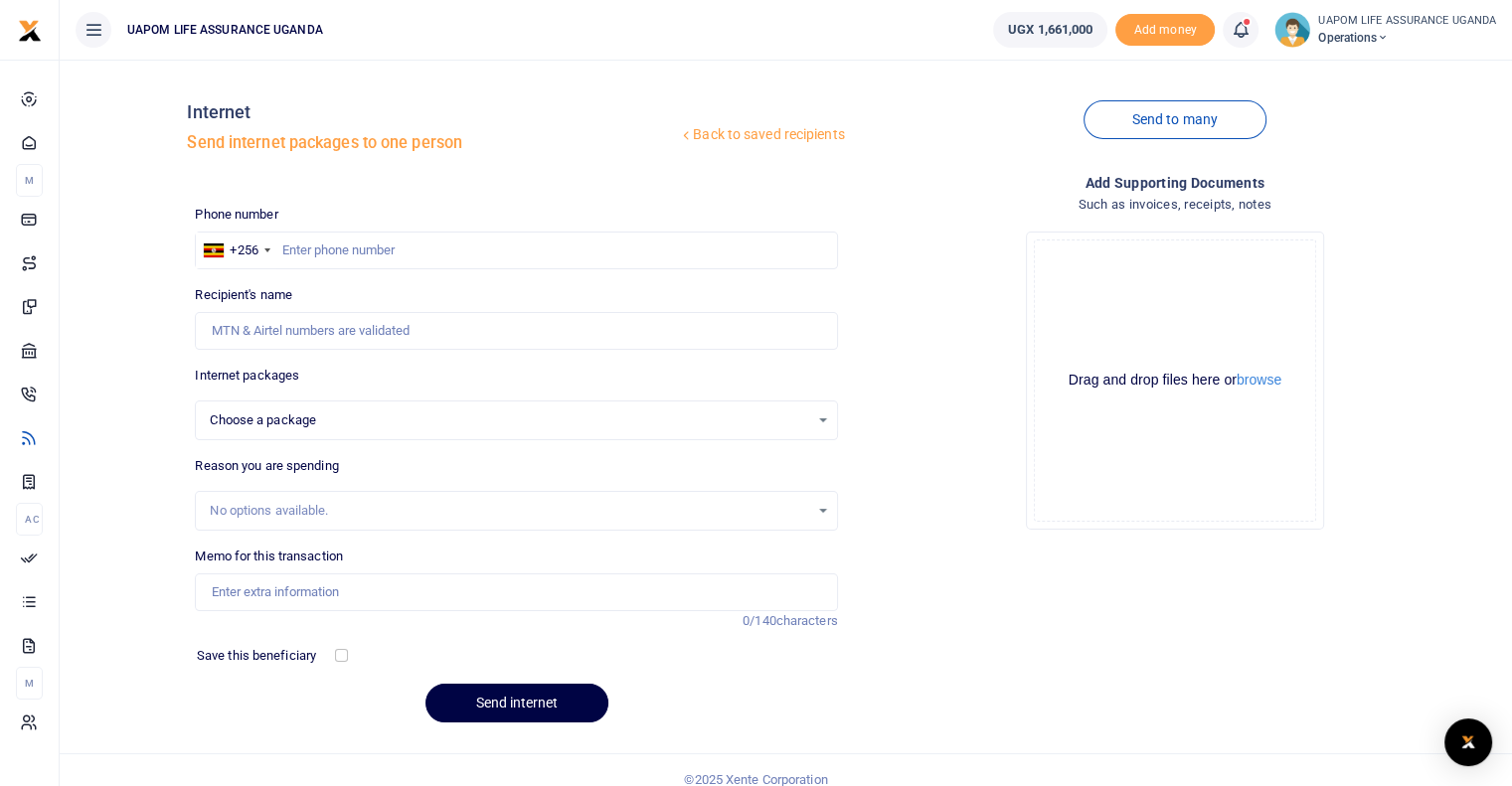 click at bounding box center [1241, 30] 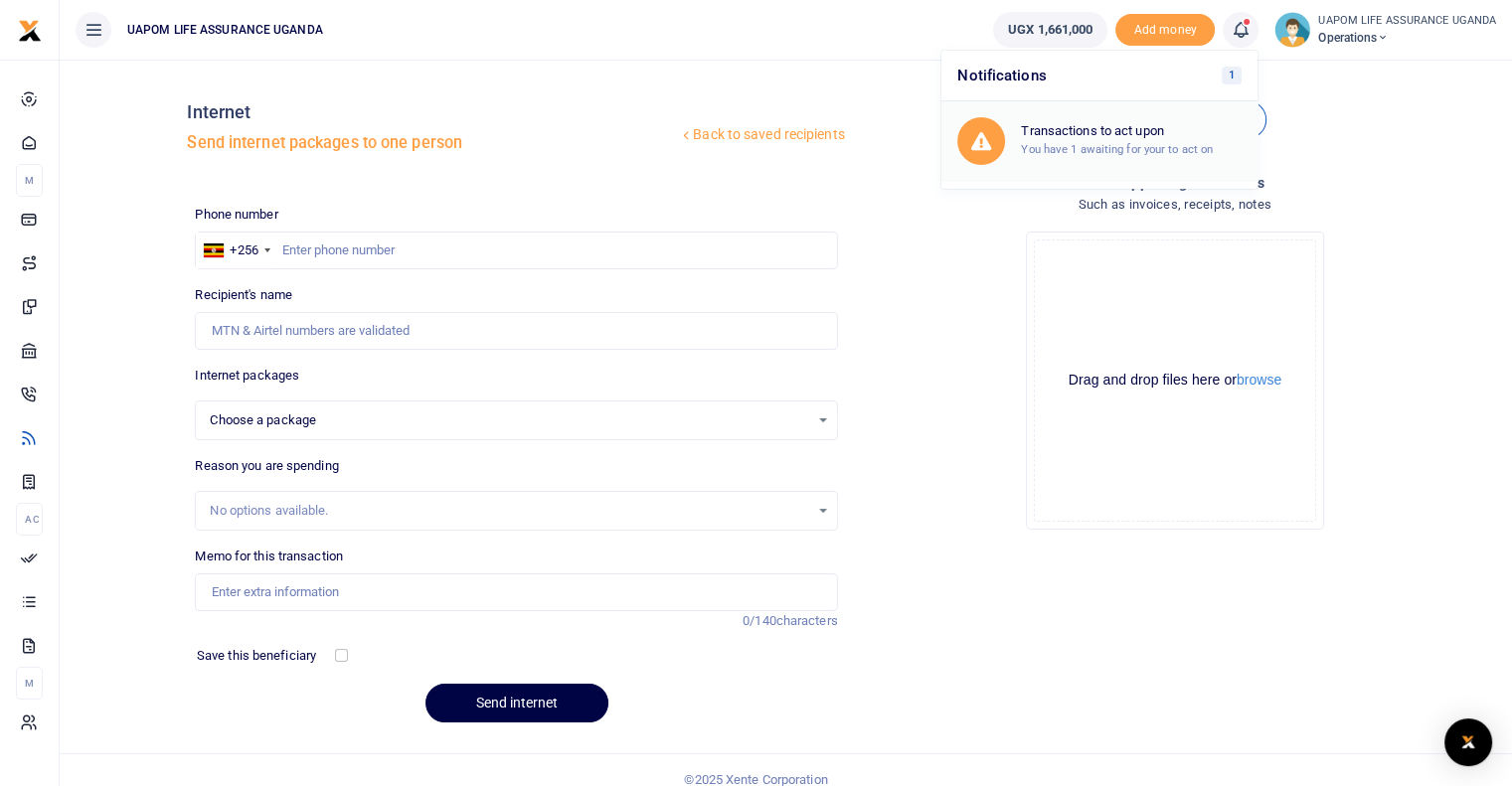 click on "Transactions to act upon" at bounding box center (1131, 131) 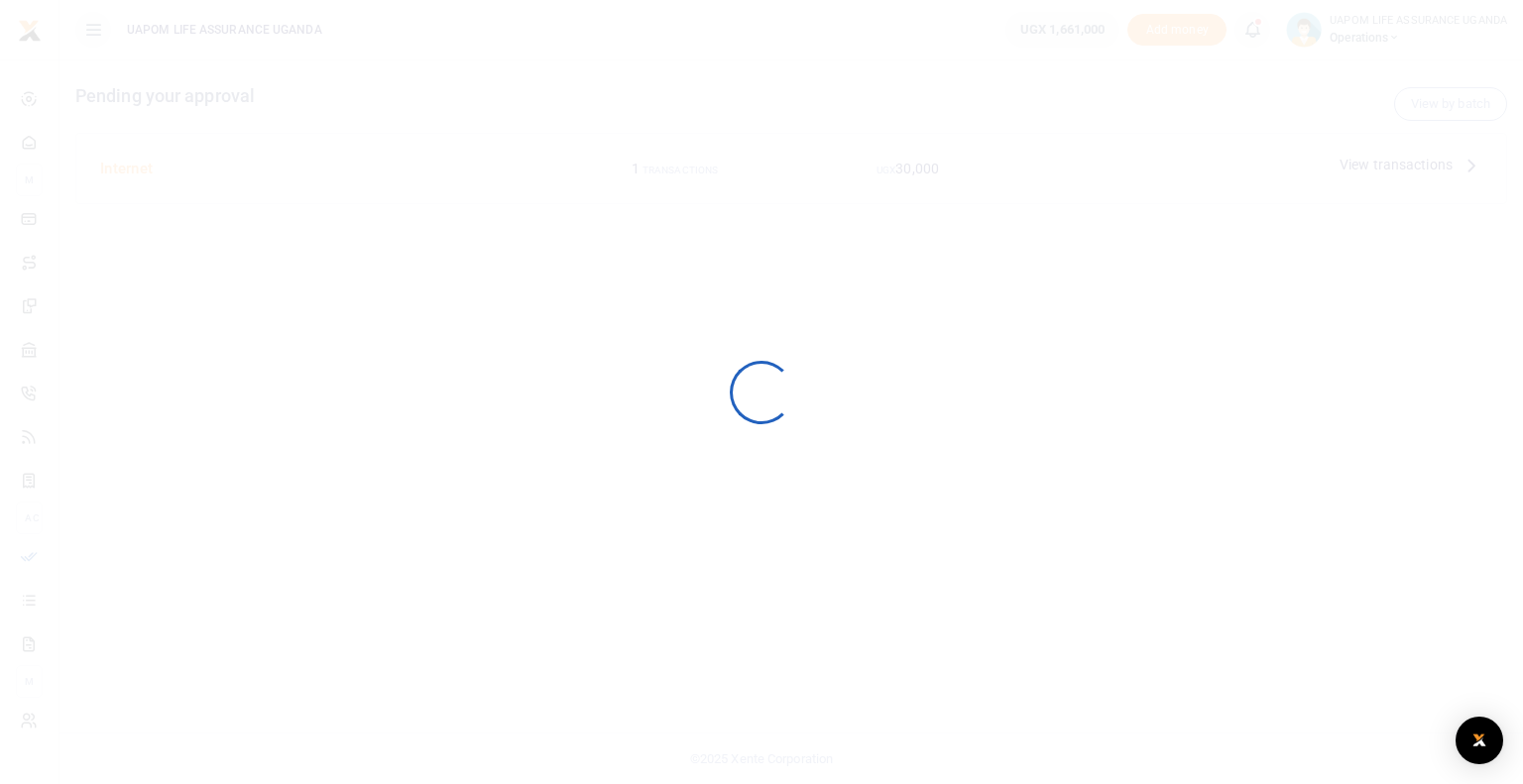 scroll, scrollTop: 0, scrollLeft: 0, axis: both 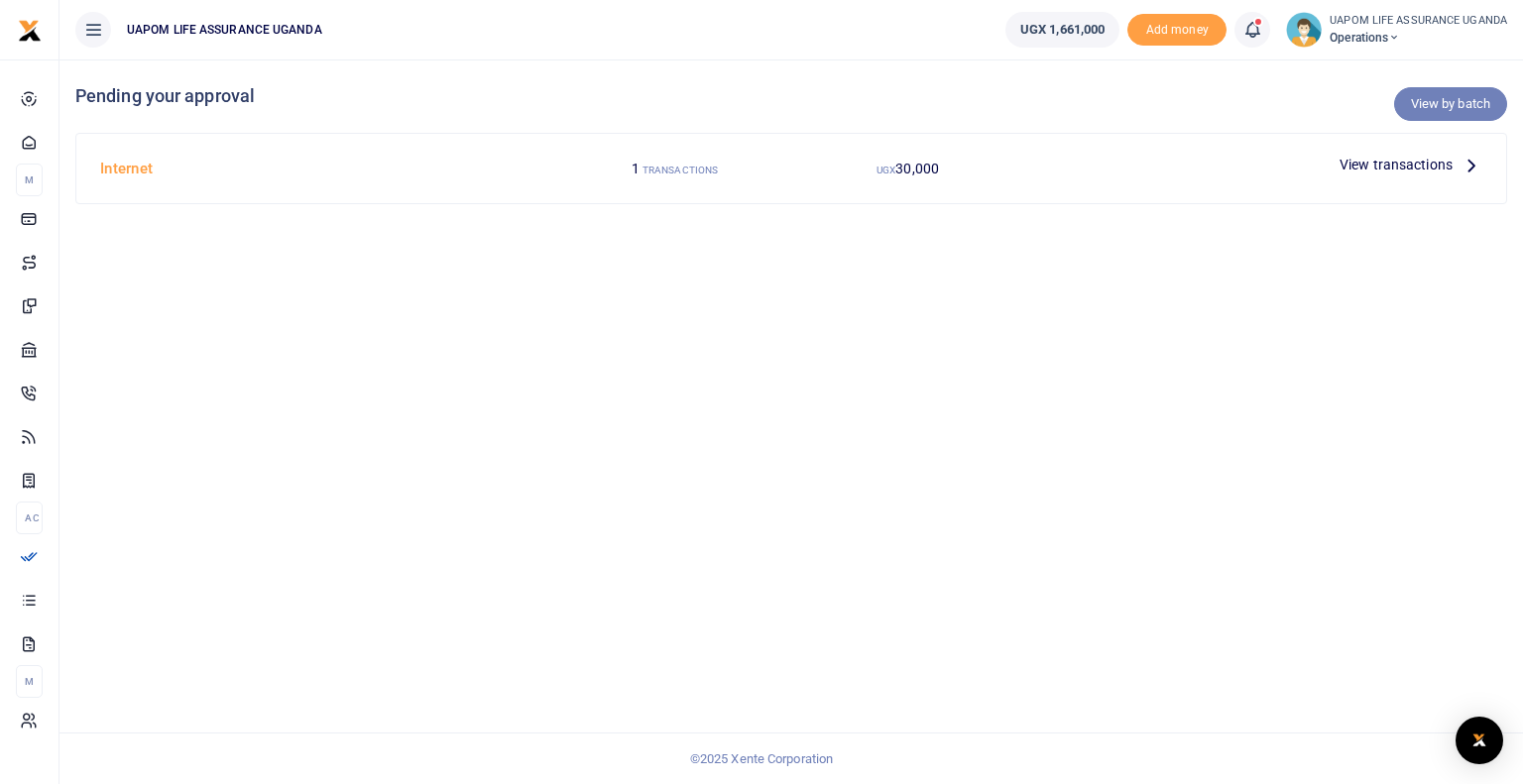 click on "View by batch" at bounding box center [1451, 104] 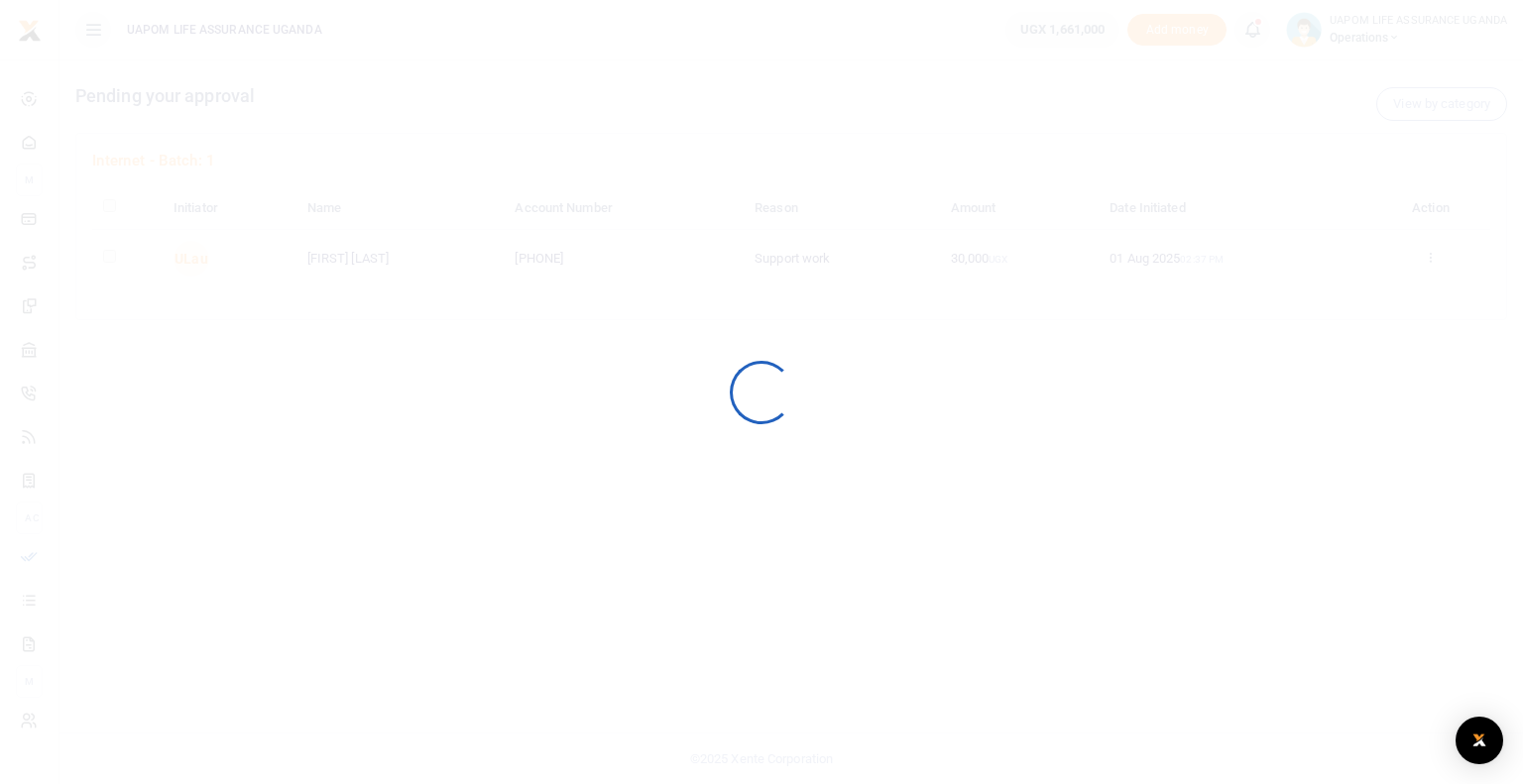 scroll, scrollTop: 0, scrollLeft: 0, axis: both 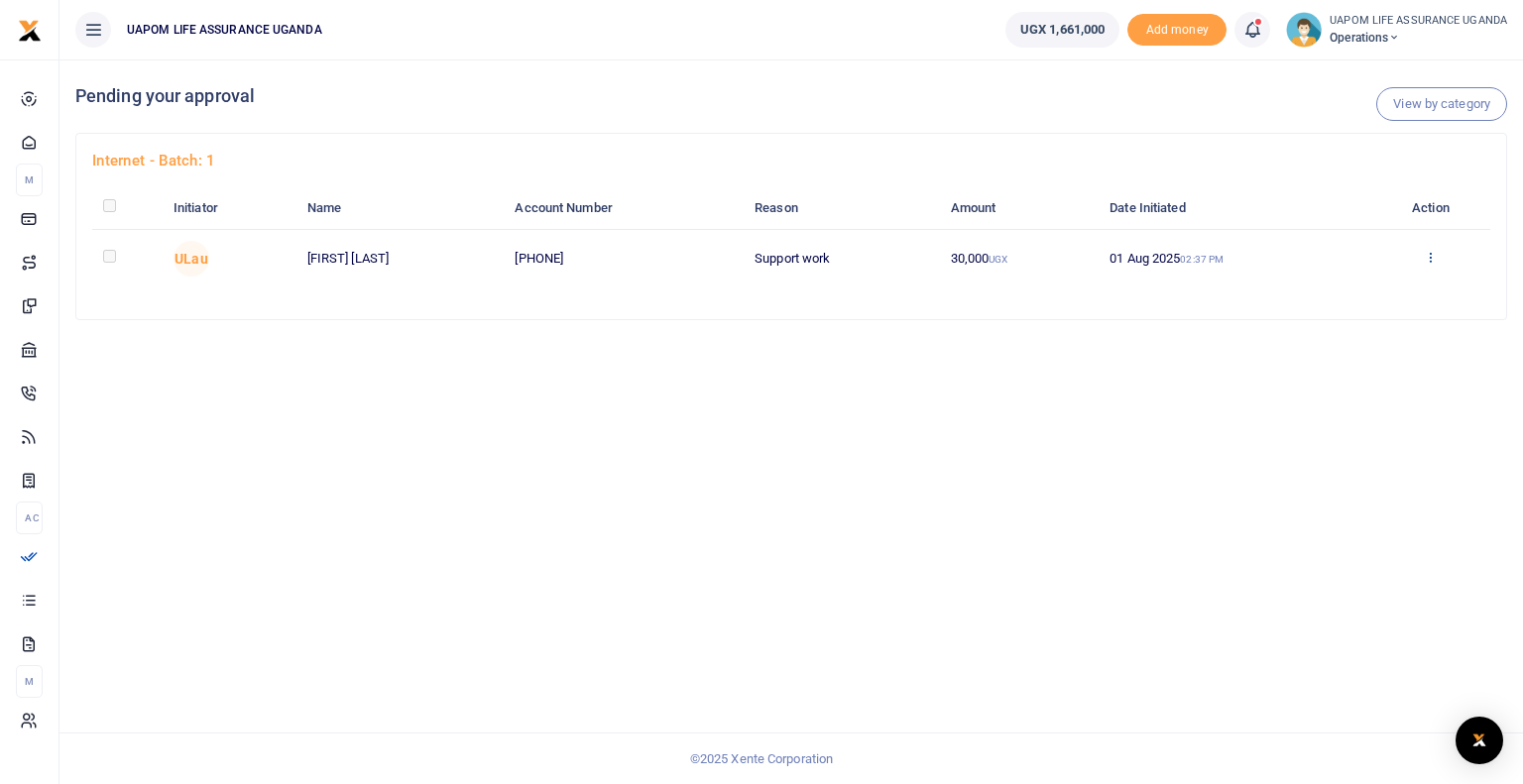 click at bounding box center (1430, 257) 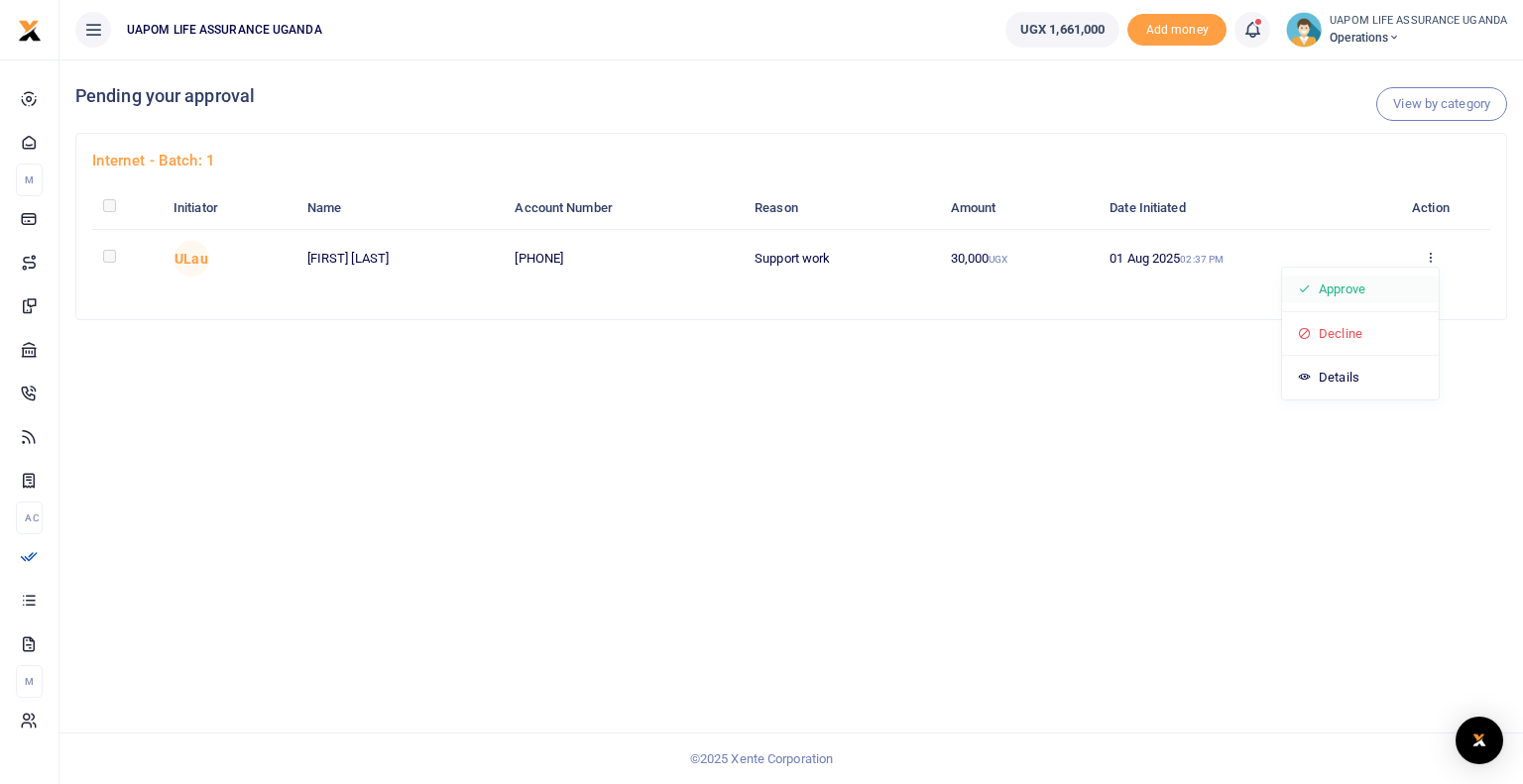 click on "Approve" at bounding box center (1360, 289) 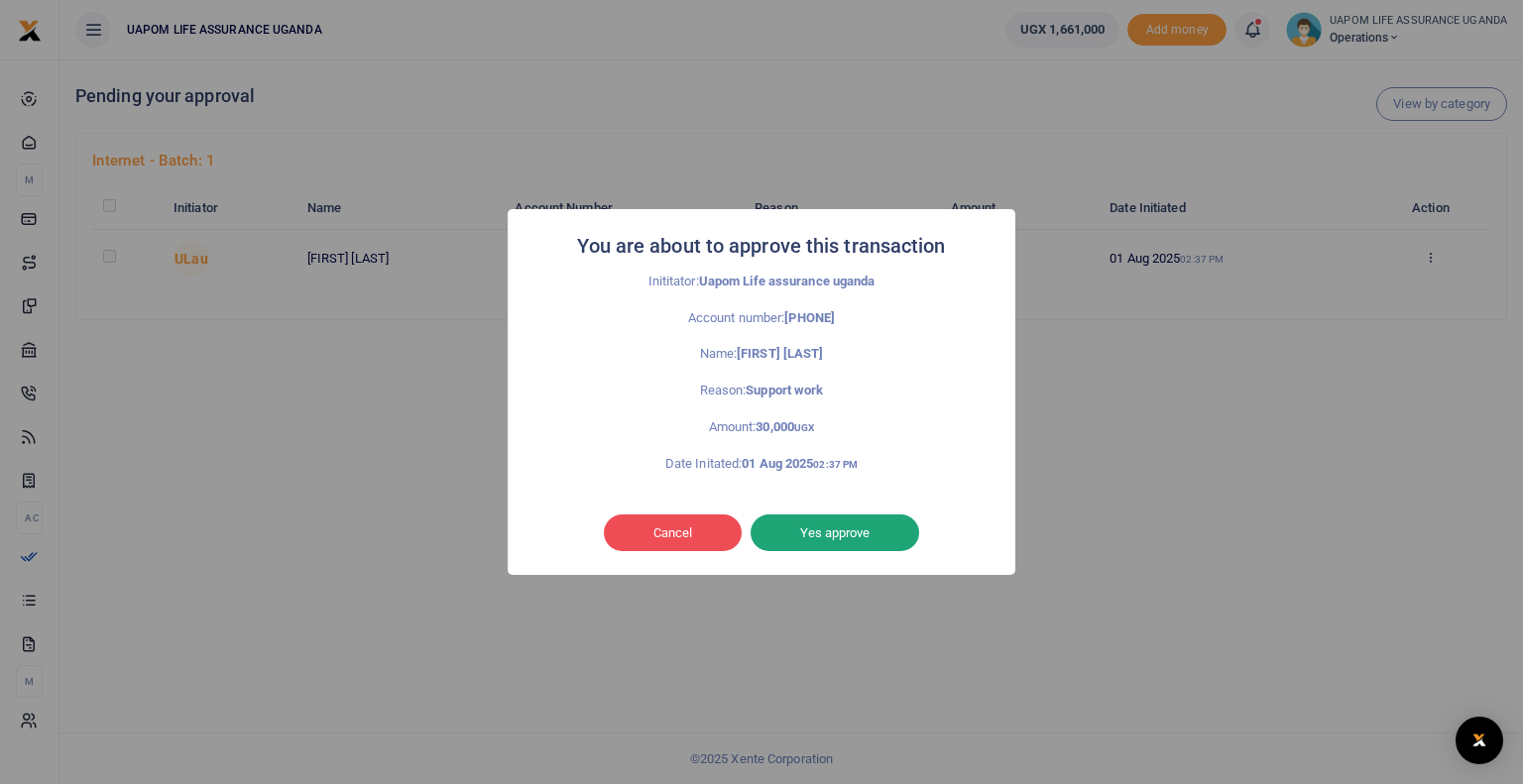 click on "Yes approve" at bounding box center [835, 533] 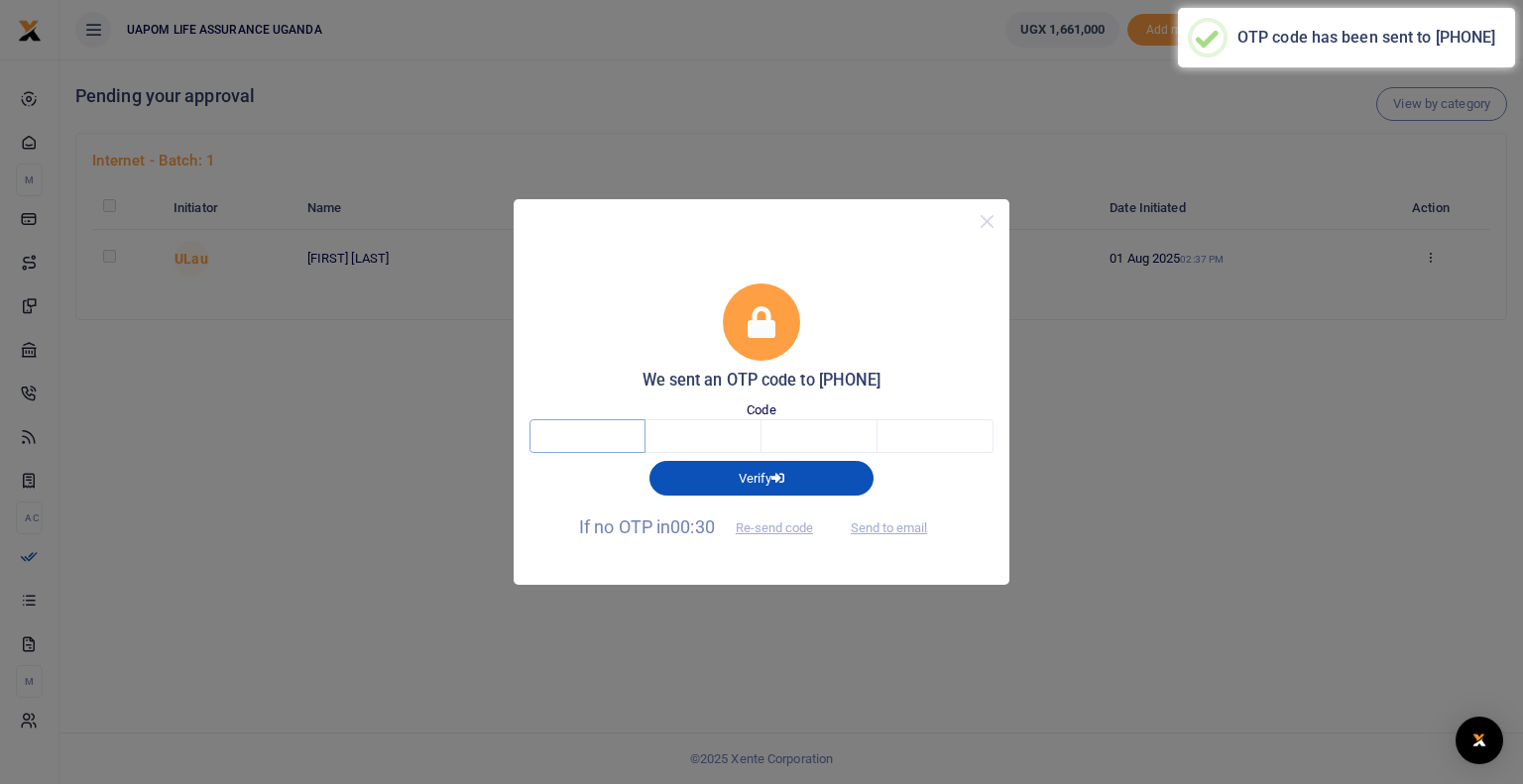 click at bounding box center (587, 436) 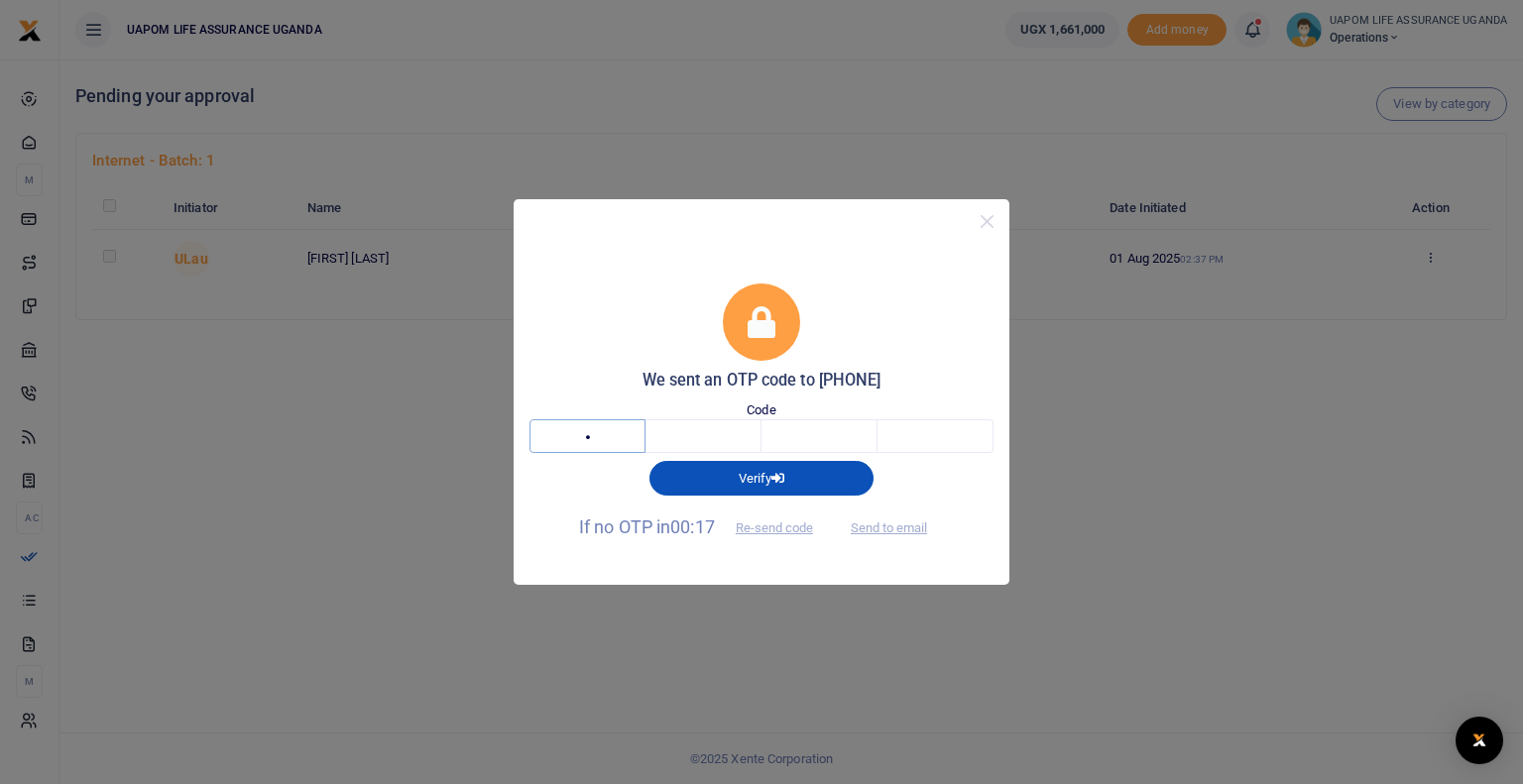 type on "3" 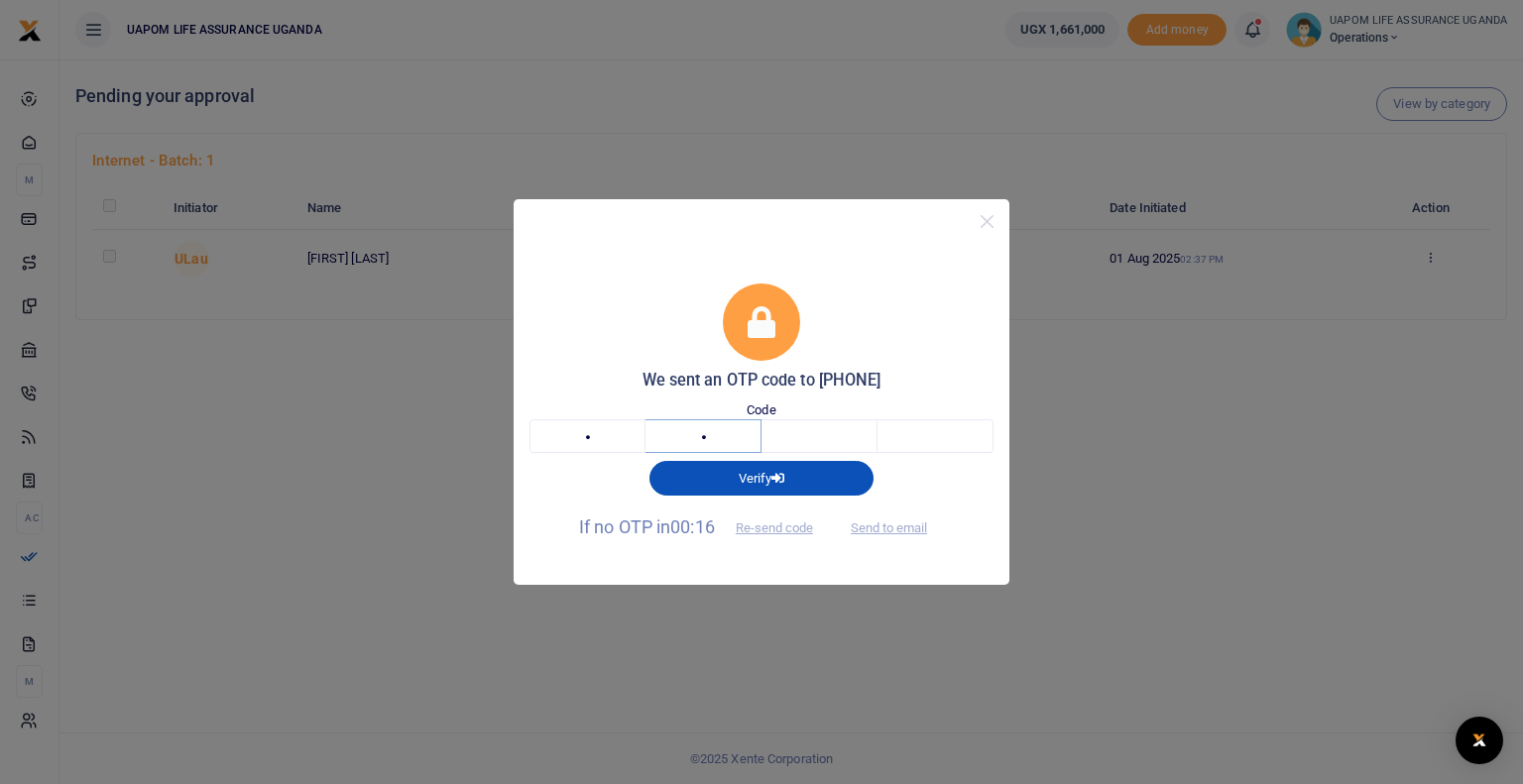 type on "8" 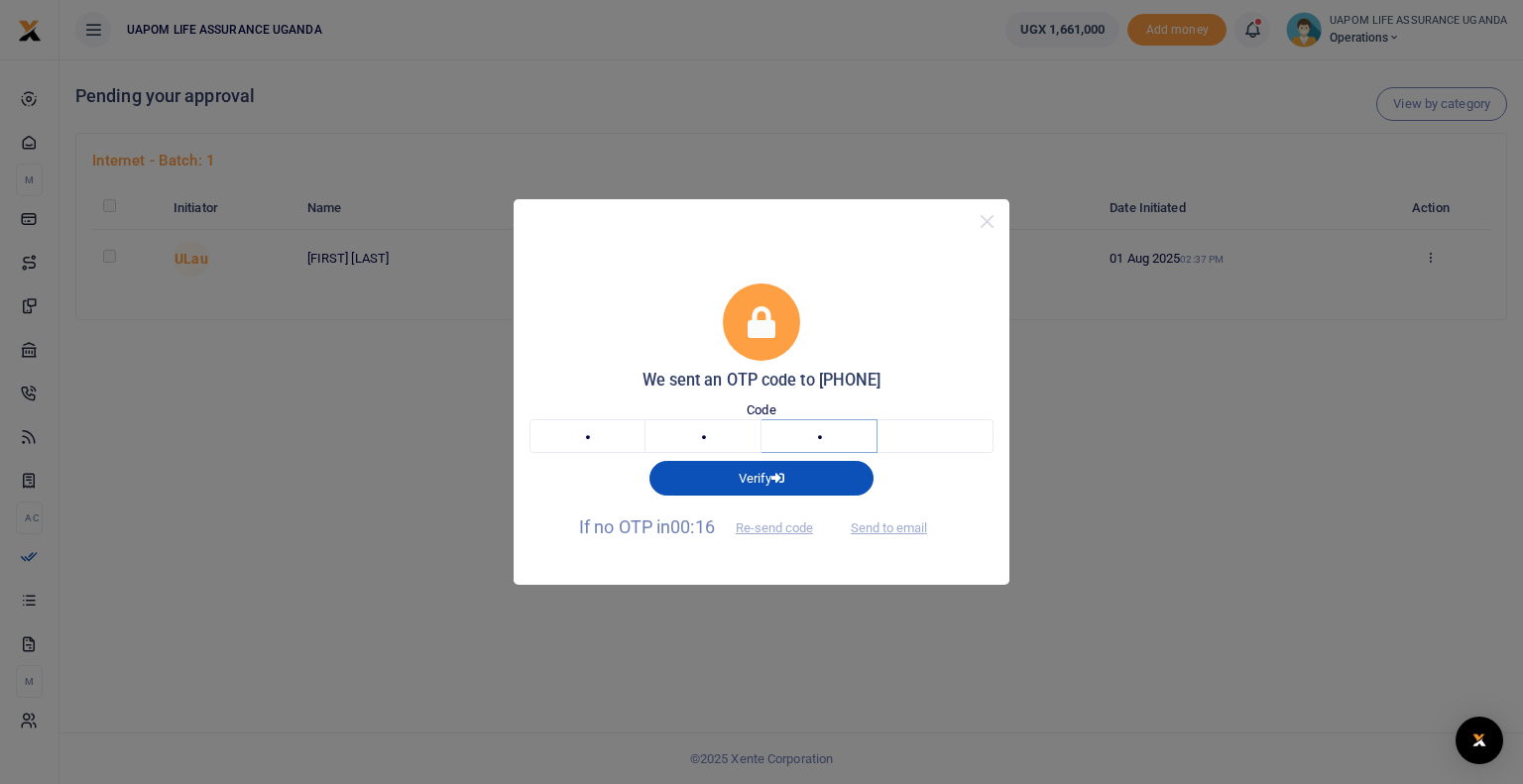 type on "8" 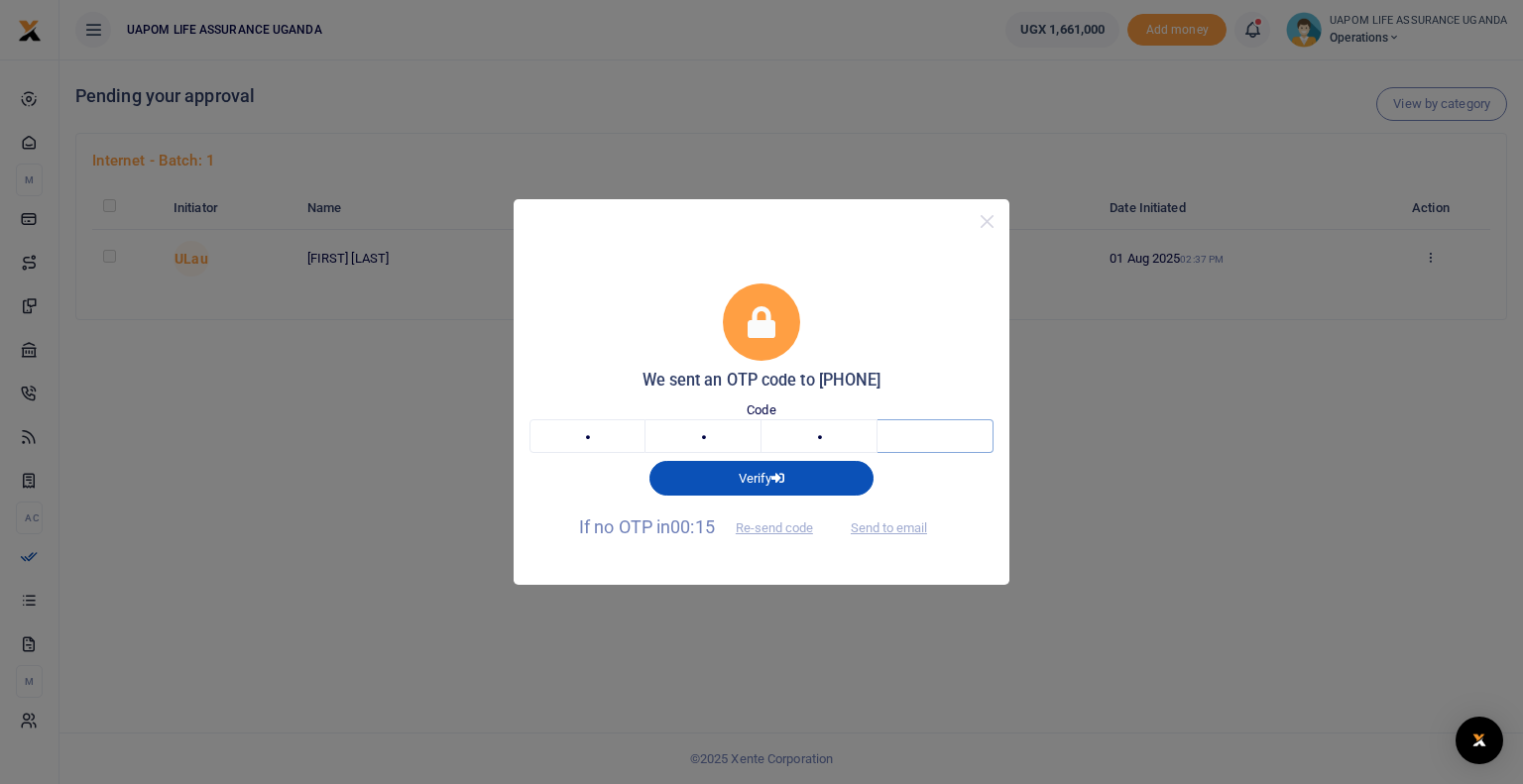 type on "2" 